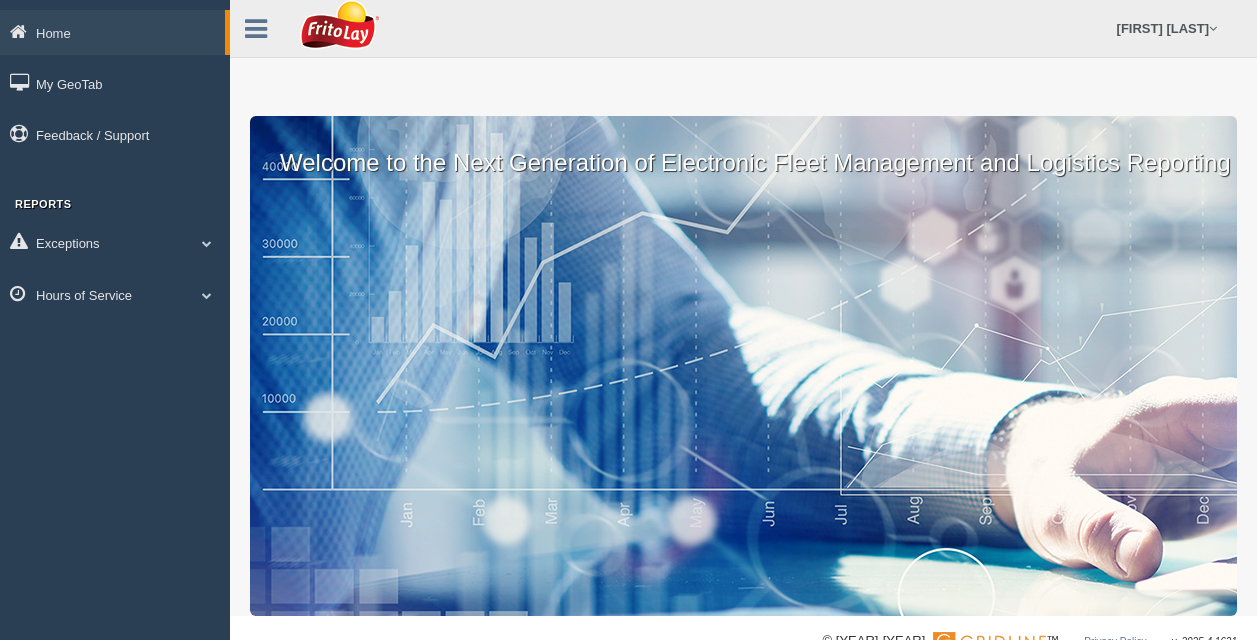 scroll, scrollTop: 0, scrollLeft: 0, axis: both 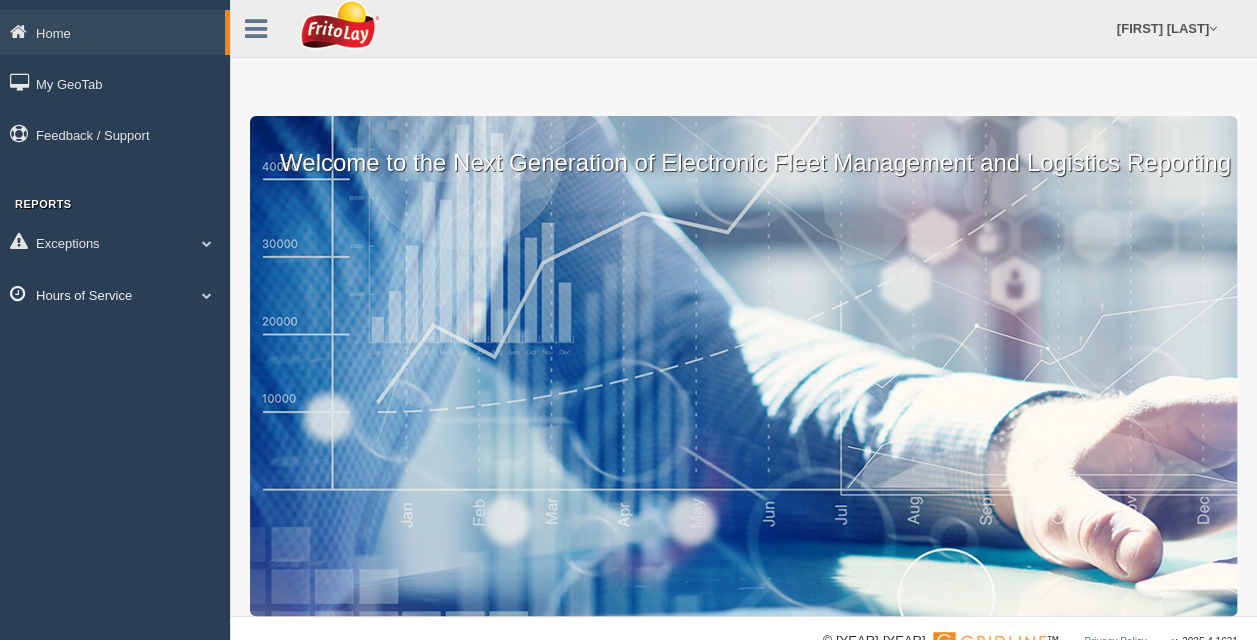 click on "Hours of Service" at bounding box center (112, 32) 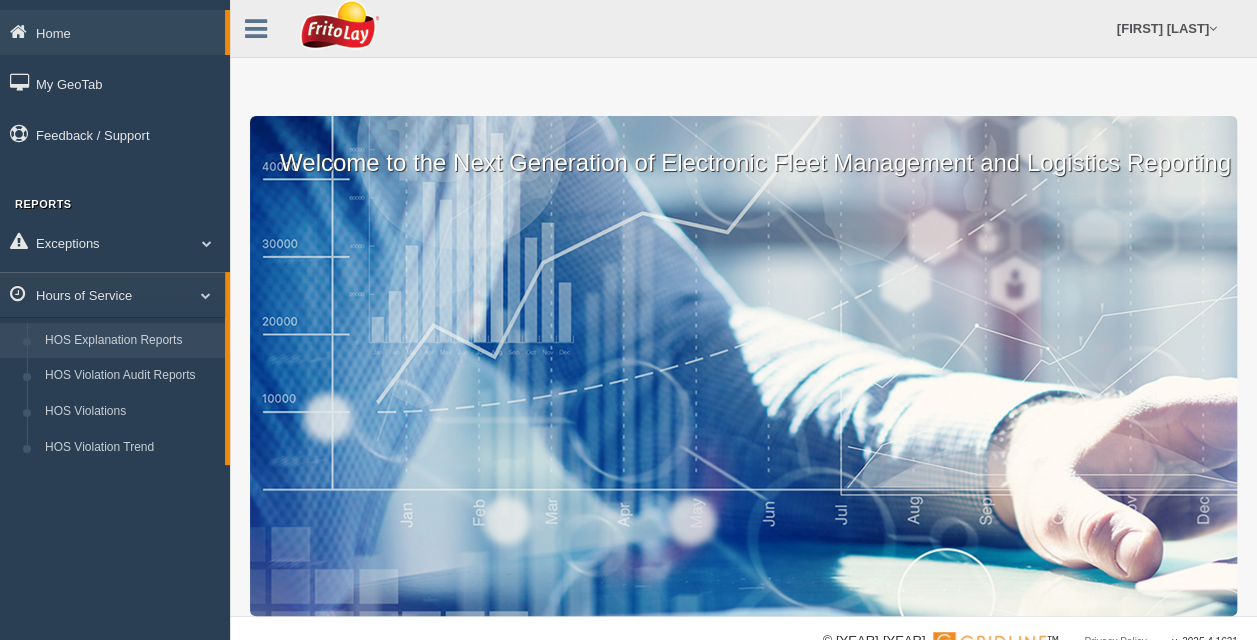 click on "HOS Explanation Reports" at bounding box center (130, 341) 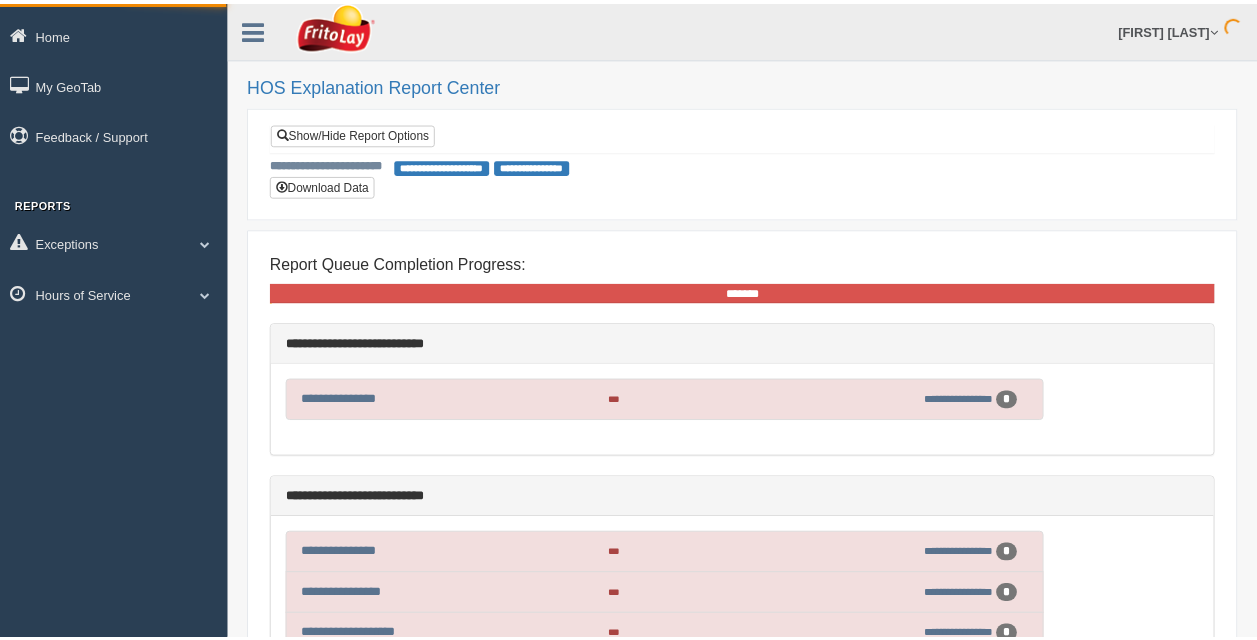 scroll, scrollTop: 0, scrollLeft: 0, axis: both 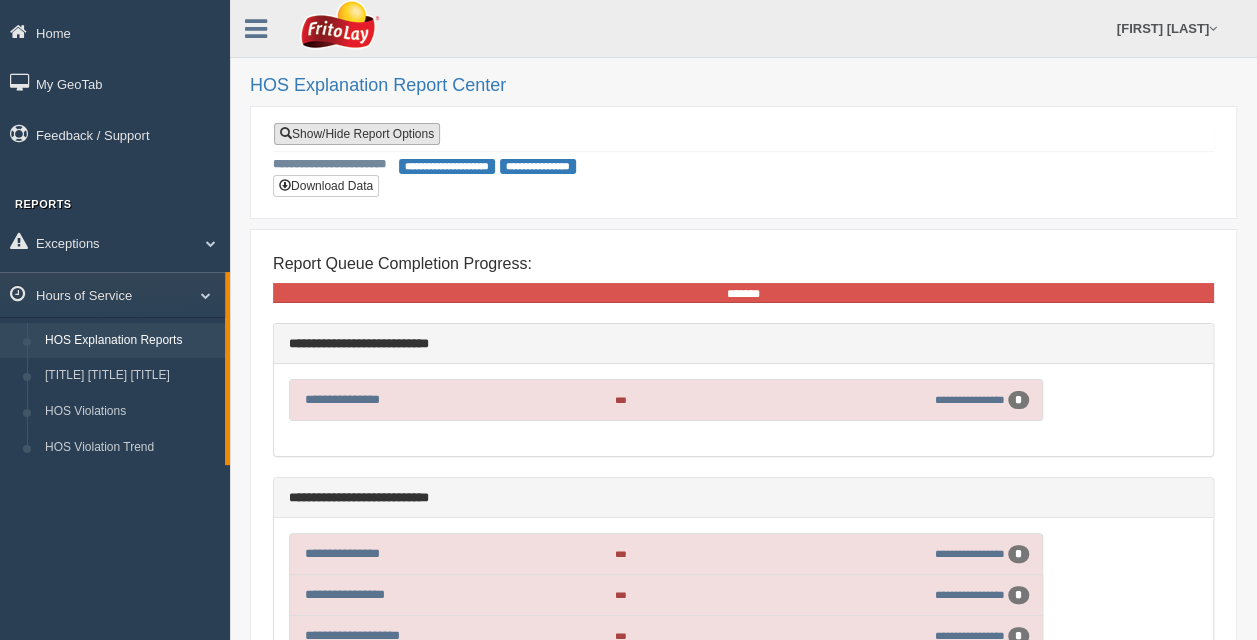 click on "Show/Hide Report Options" at bounding box center (357, 134) 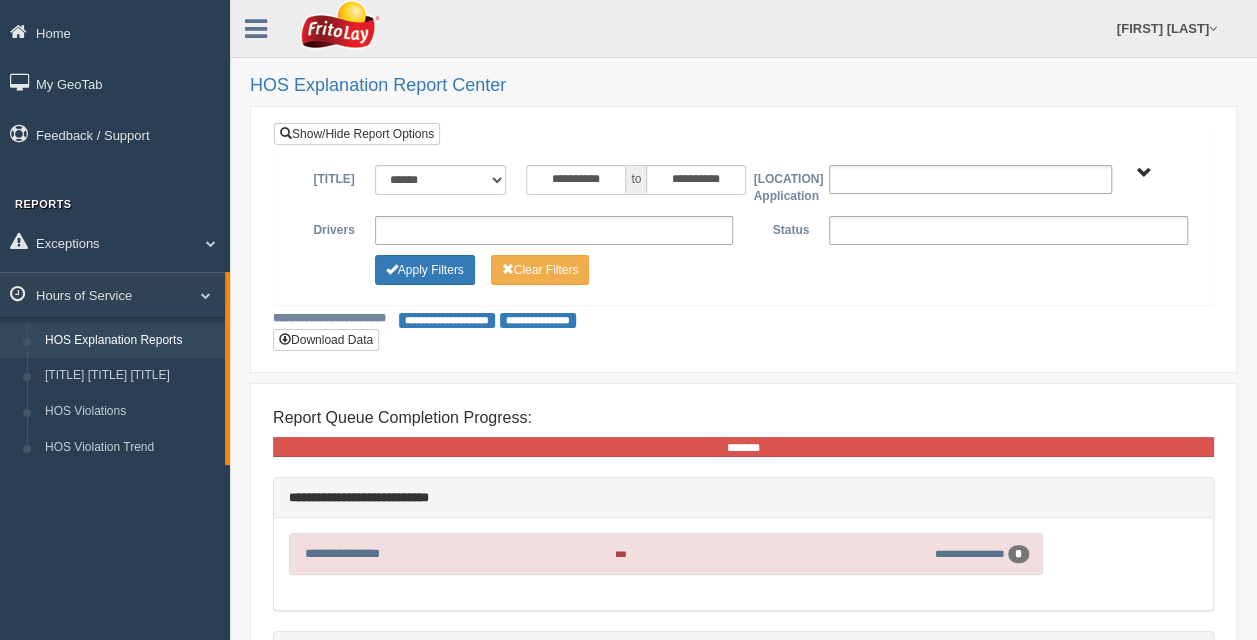 click on "**********" at bounding box center [554, 230] 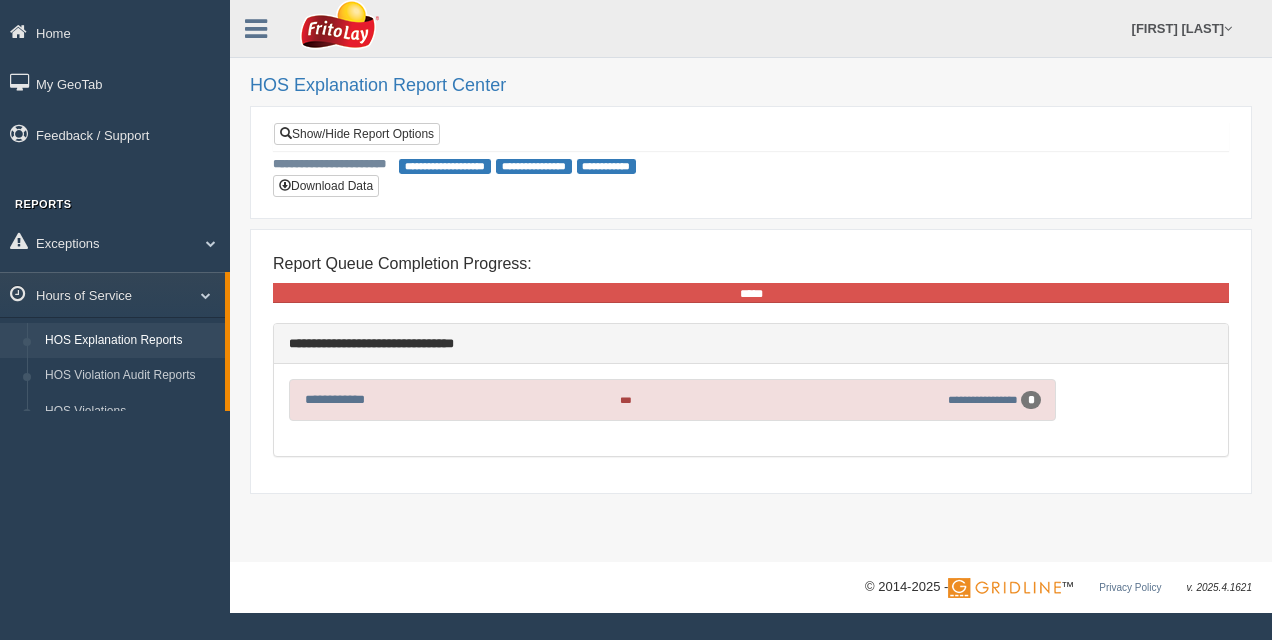 scroll, scrollTop: 0, scrollLeft: 0, axis: both 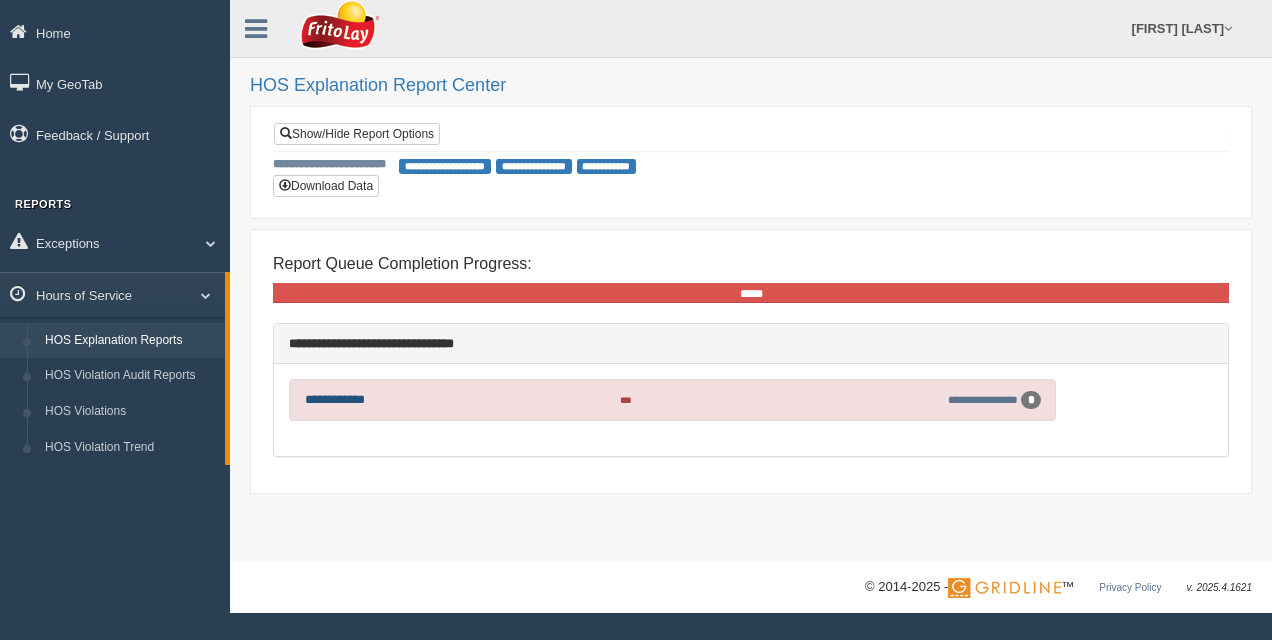 click on "**********" at bounding box center (335, 399) 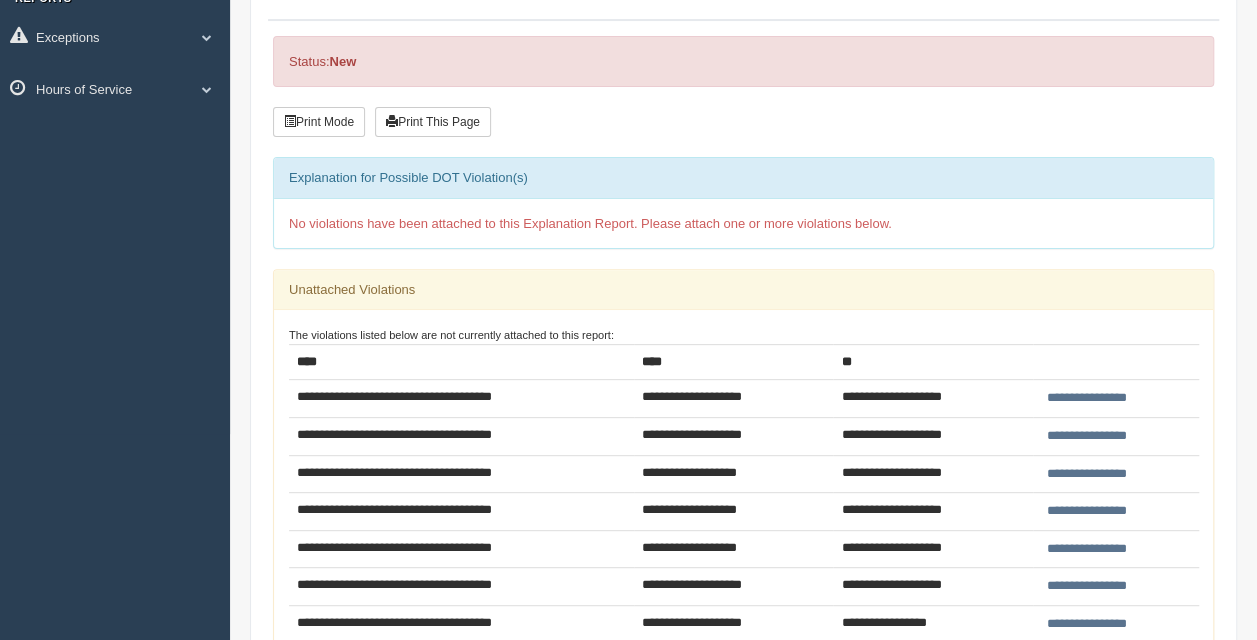 scroll, scrollTop: 300, scrollLeft: 0, axis: vertical 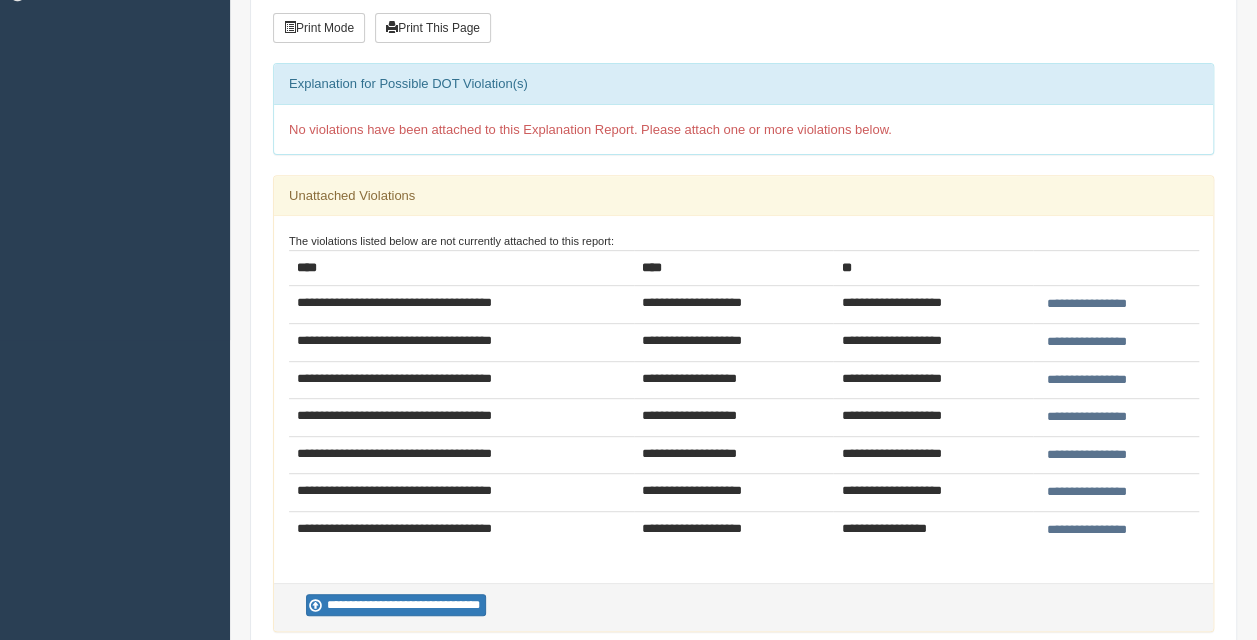 click on "Home
My GeoTab
Feedback / Support
Reports
Exceptions
Critical Engine Events
Critical Engine Event Trend
Safety Exceptions
Safety Exception Trend
Hours of Service
HOS Explanation Reports
HOS Violation Audit Reports
HOS Violations
HOS Violation Trend
[FIRST] [LAST]
Feedback/Support
Log Off
Home" at bounding box center (628, 389) 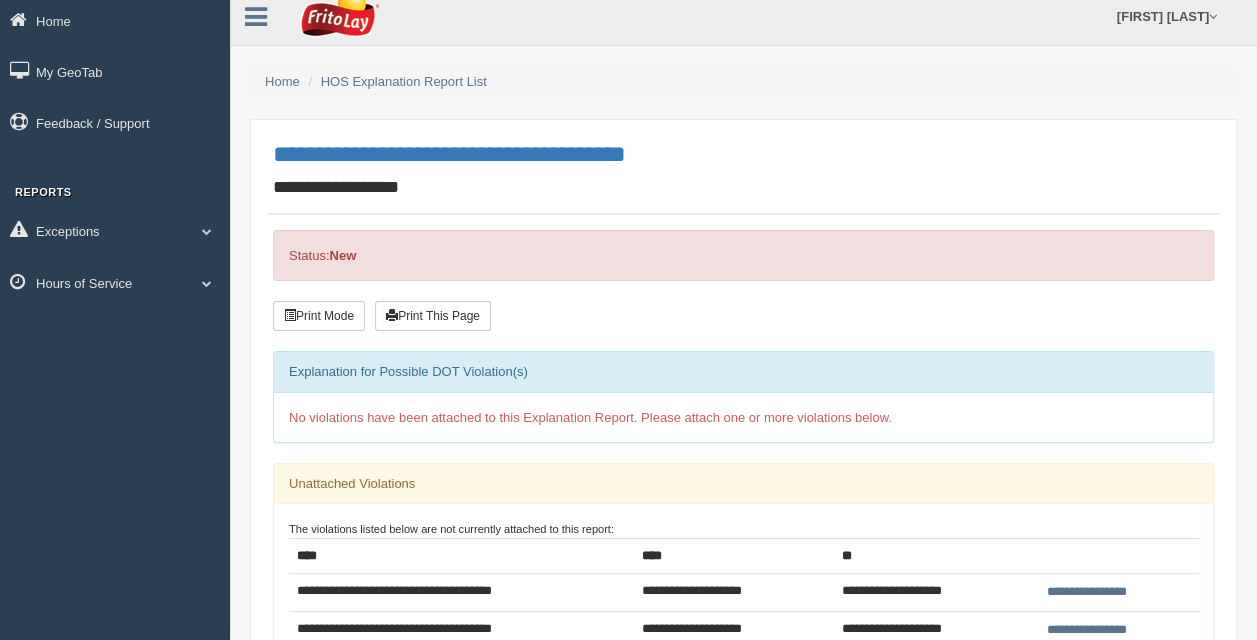 scroll, scrollTop: 0, scrollLeft: 0, axis: both 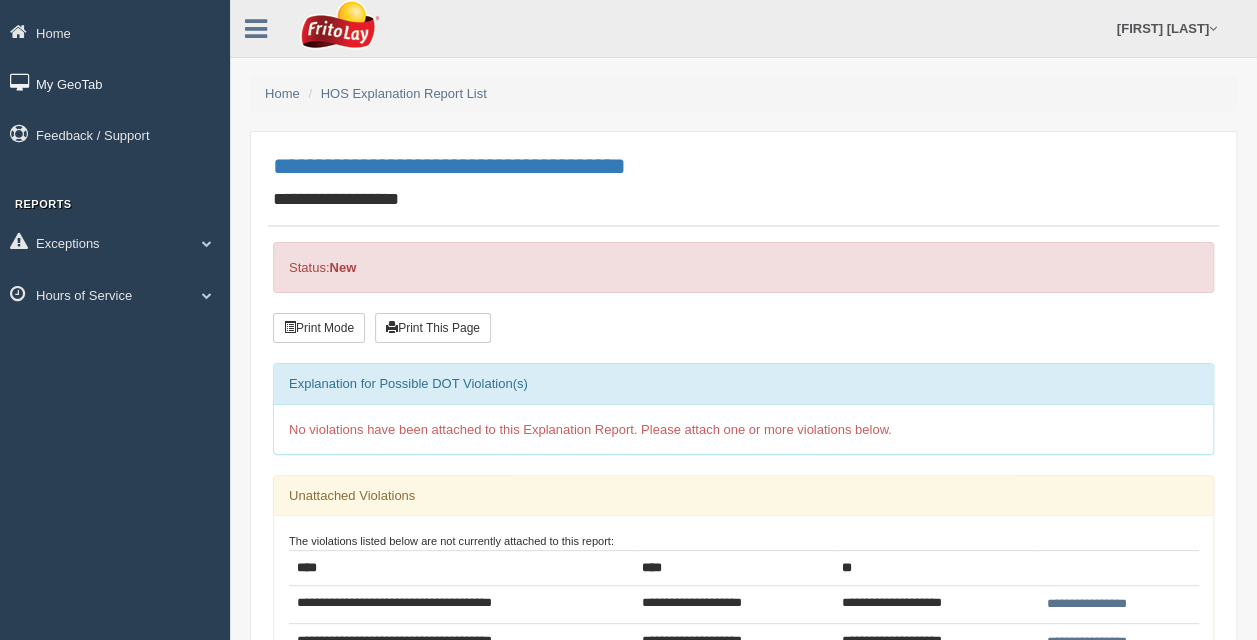 click on "My GeoTab" at bounding box center (115, 83) 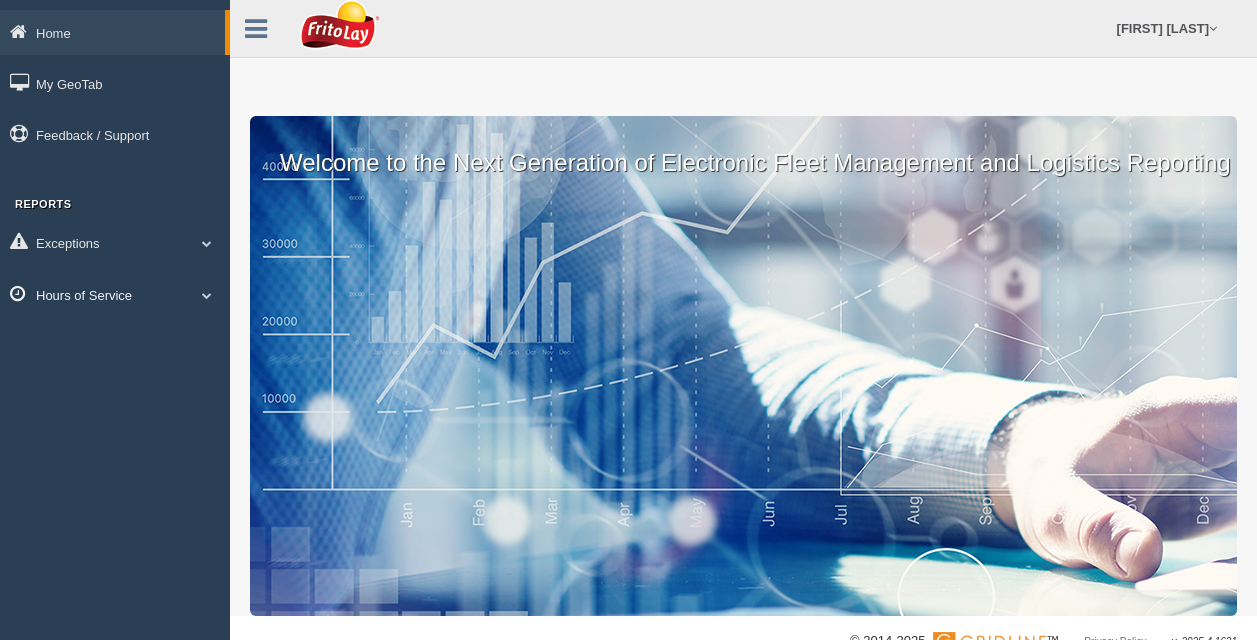 scroll, scrollTop: 0, scrollLeft: 0, axis: both 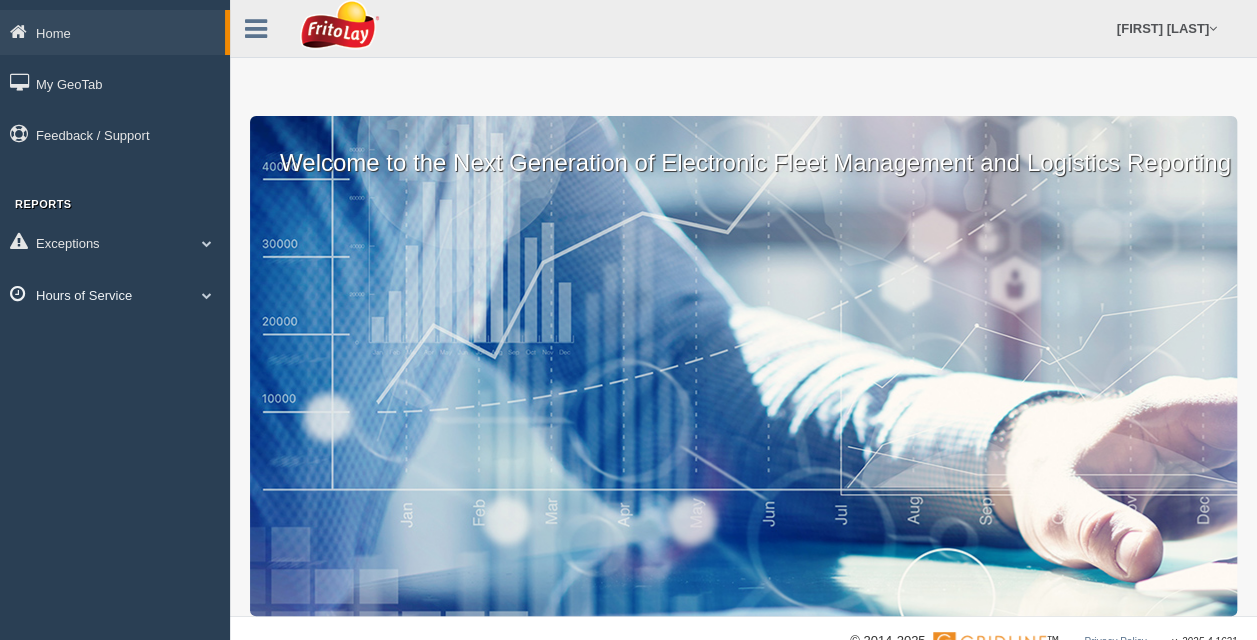 click on "Hours of Service" at bounding box center (112, 32) 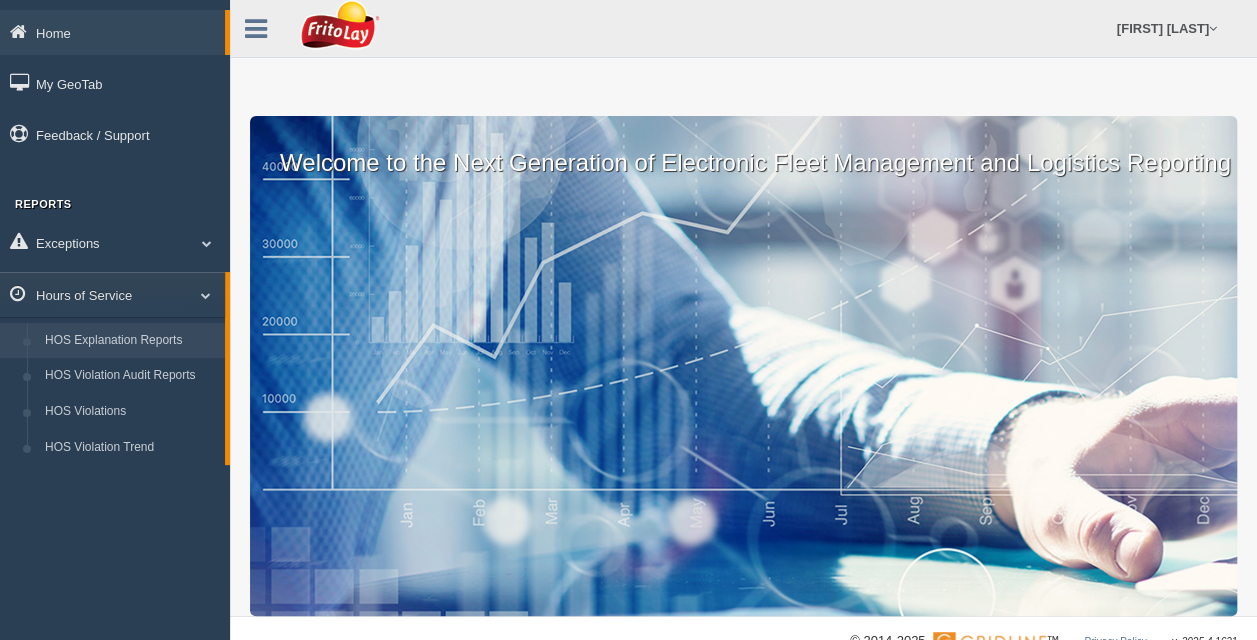 click on "HOS Explanation Reports" at bounding box center (130, 341) 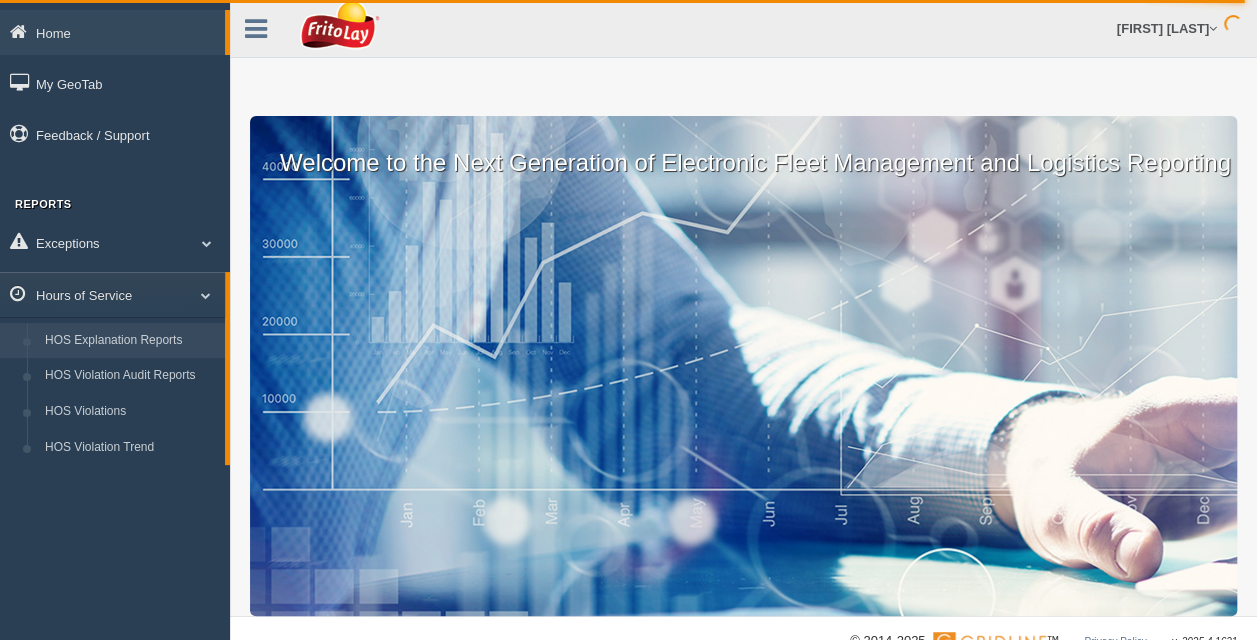 click on "HOS Explanation Reports" at bounding box center (130, 341) 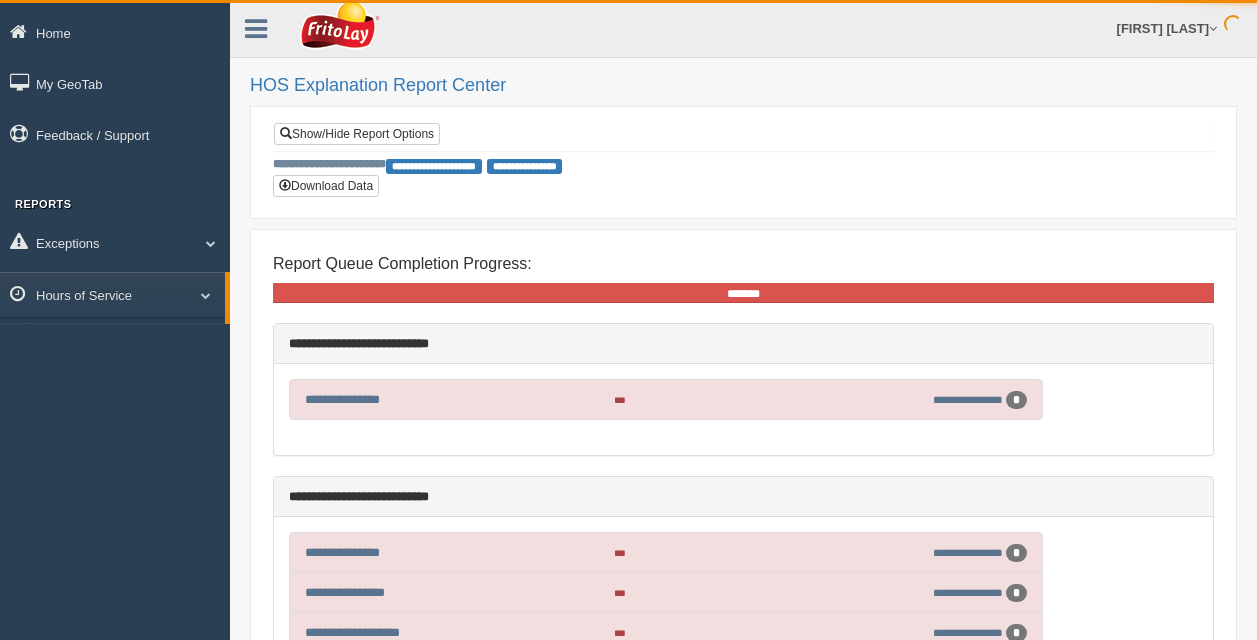scroll, scrollTop: 0, scrollLeft: 0, axis: both 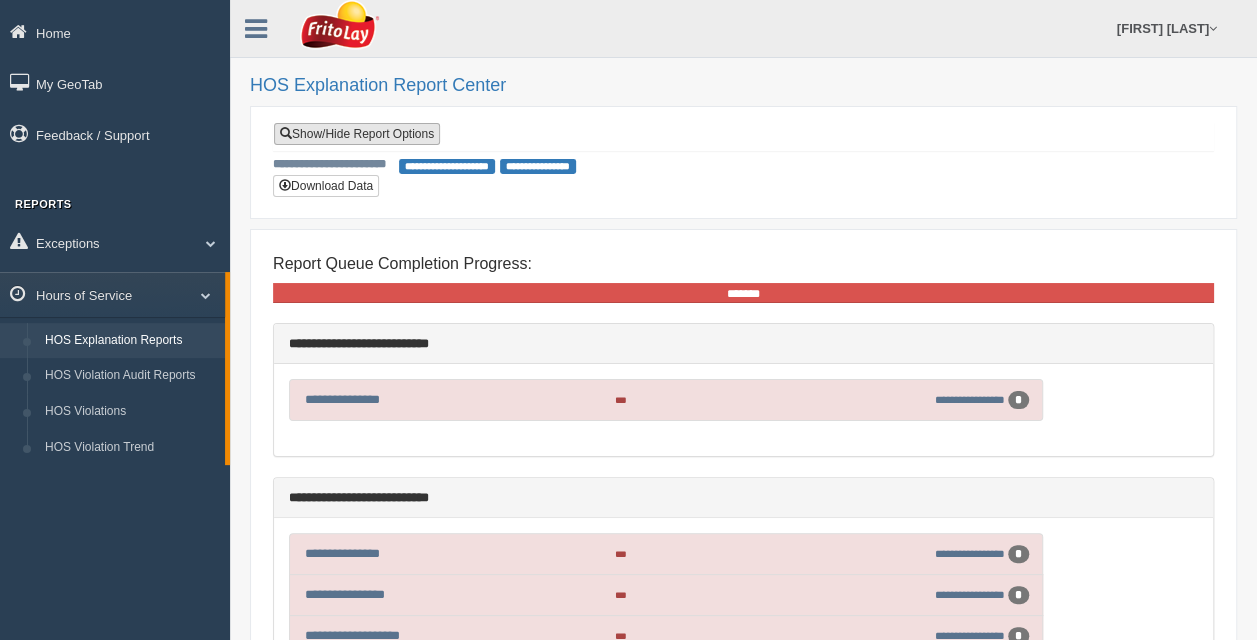 click on "Show/Hide Report Options" at bounding box center (357, 134) 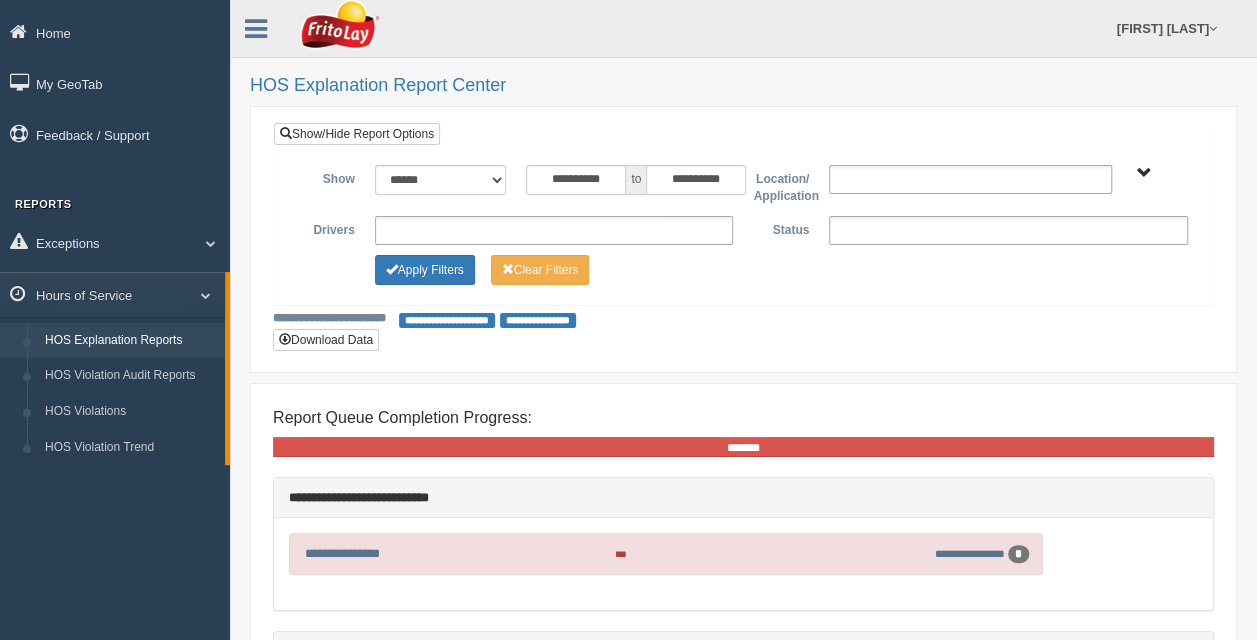 click on "**********" at bounding box center (554, 230) 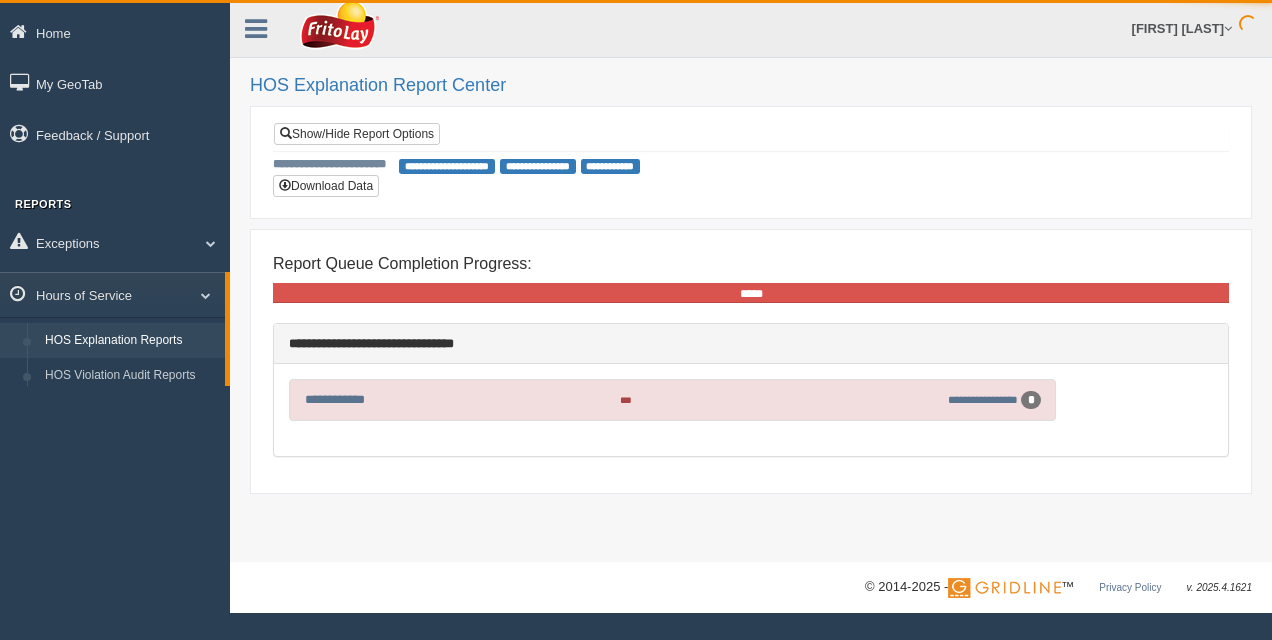 scroll, scrollTop: 0, scrollLeft: 0, axis: both 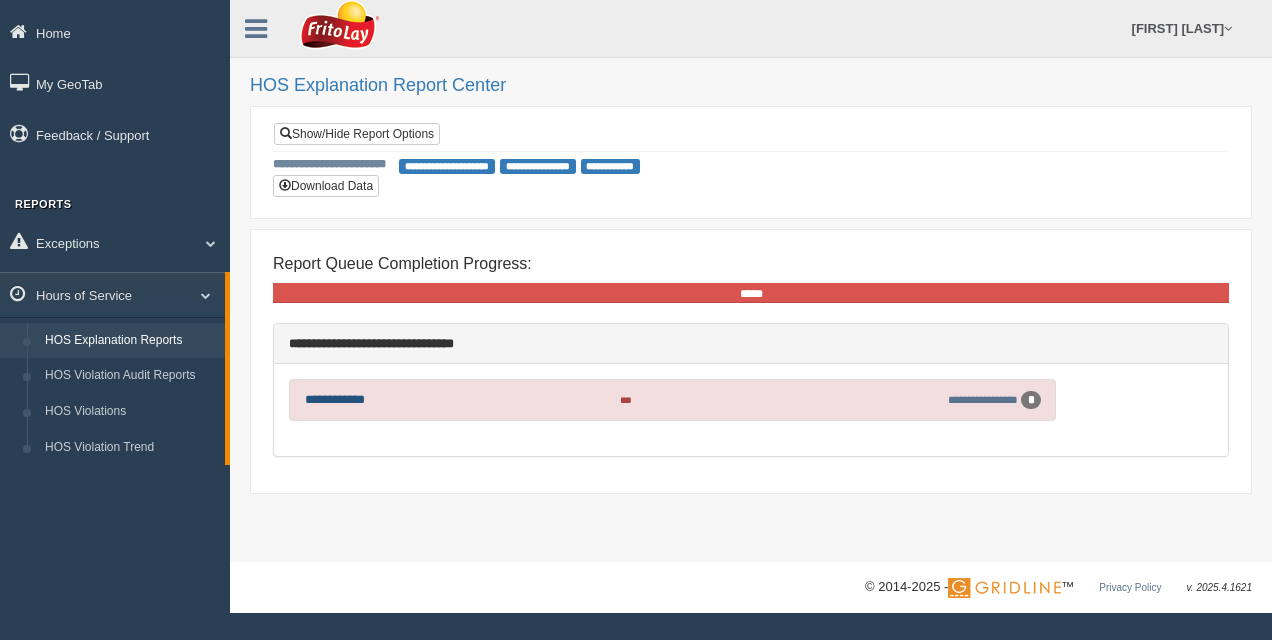 click on "**********" at bounding box center (335, 399) 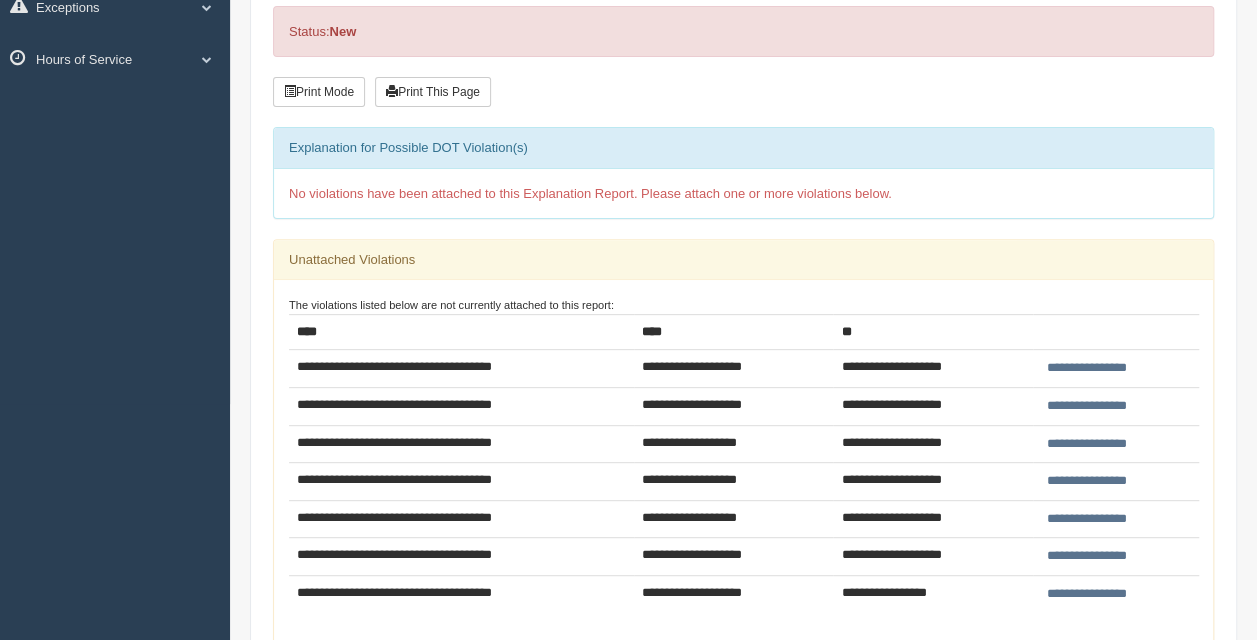 scroll, scrollTop: 300, scrollLeft: 0, axis: vertical 